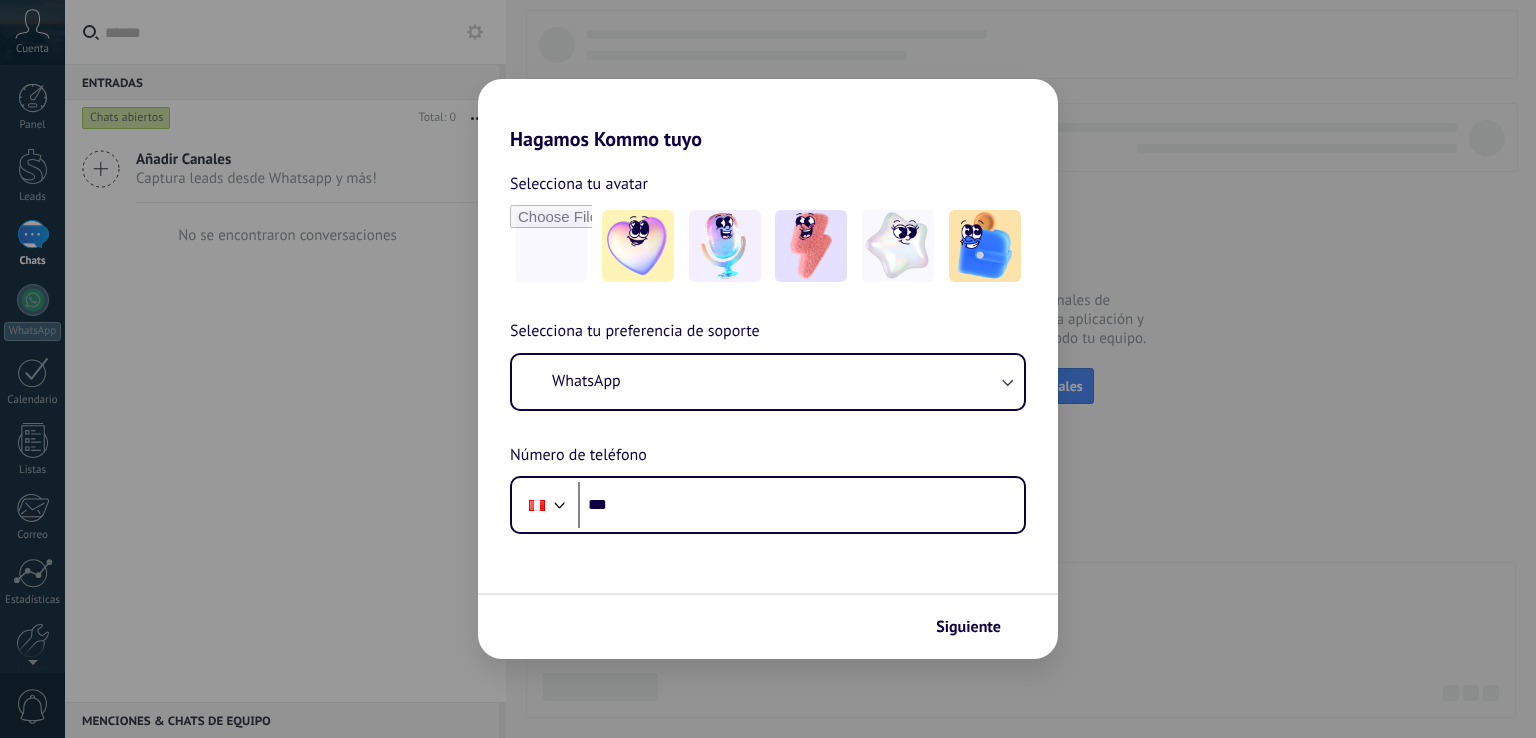 scroll, scrollTop: 0, scrollLeft: 0, axis: both 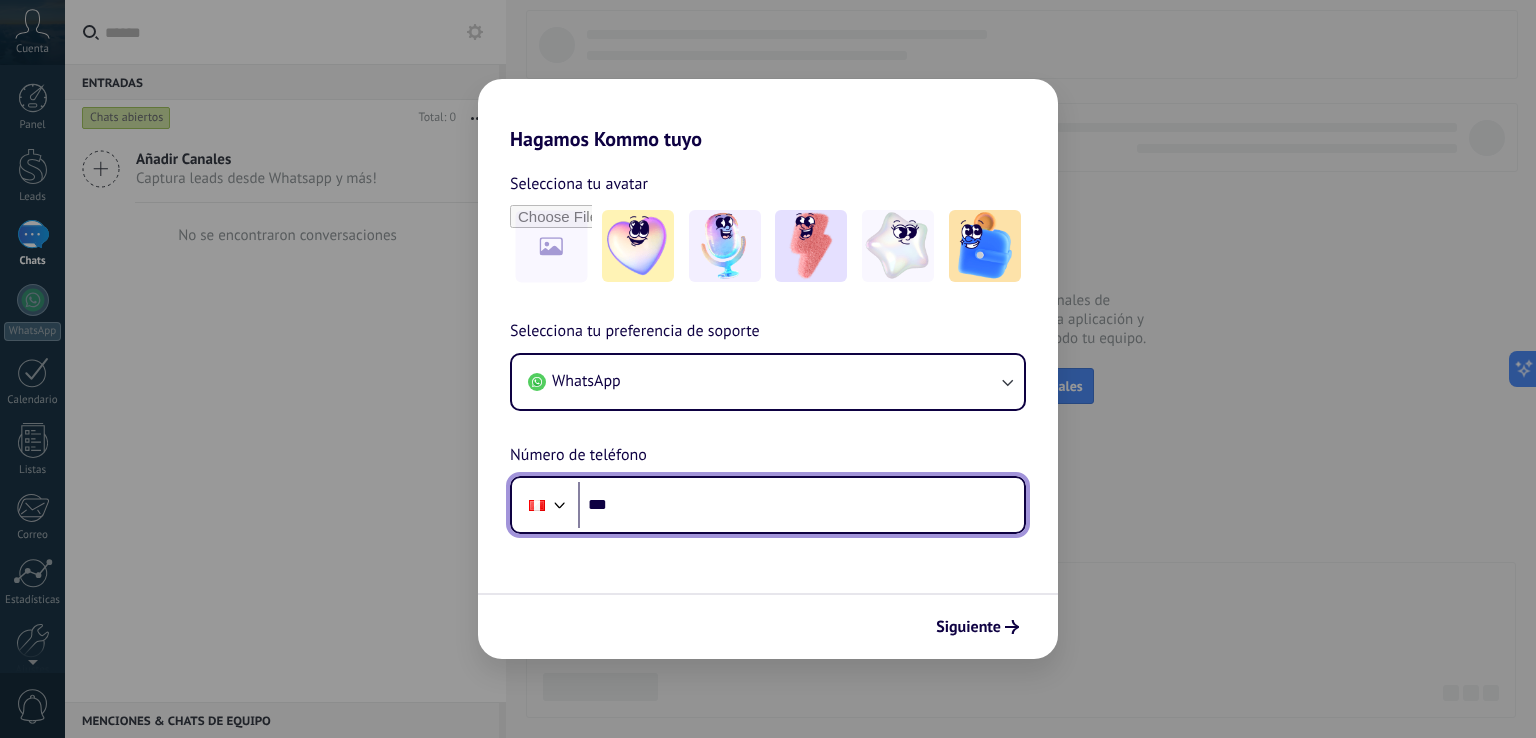 click on "***" at bounding box center (801, 505) 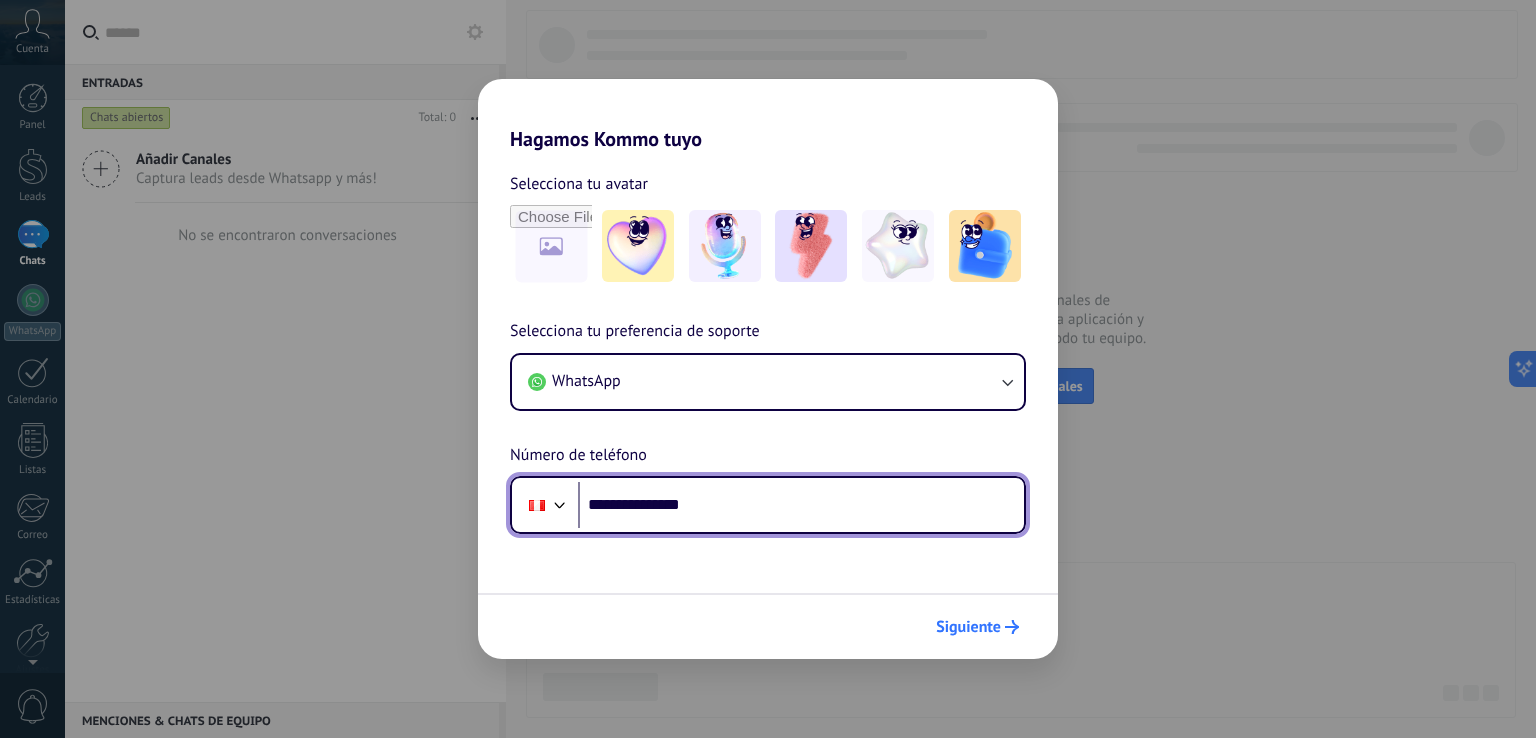 type on "**********" 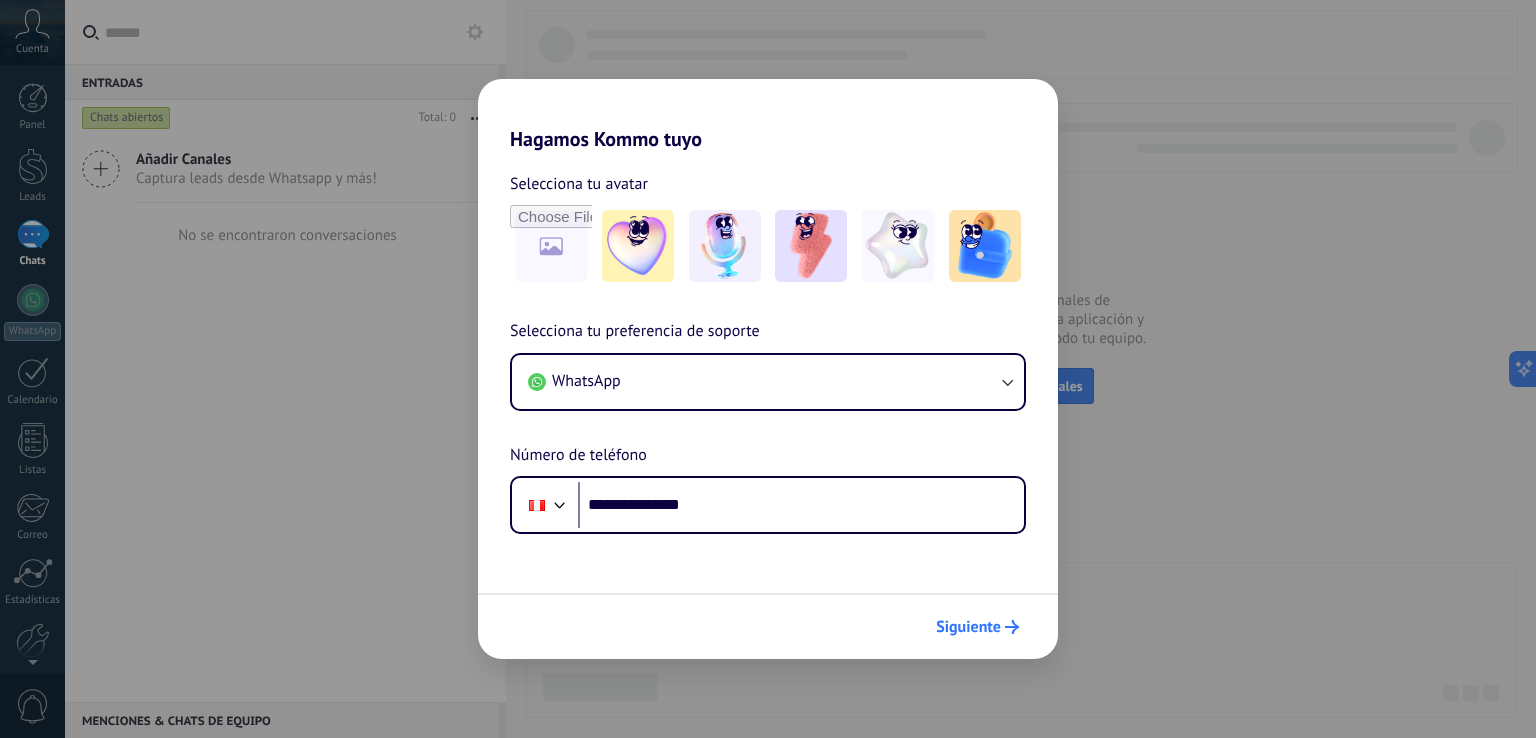 click on "Siguiente" at bounding box center [968, 627] 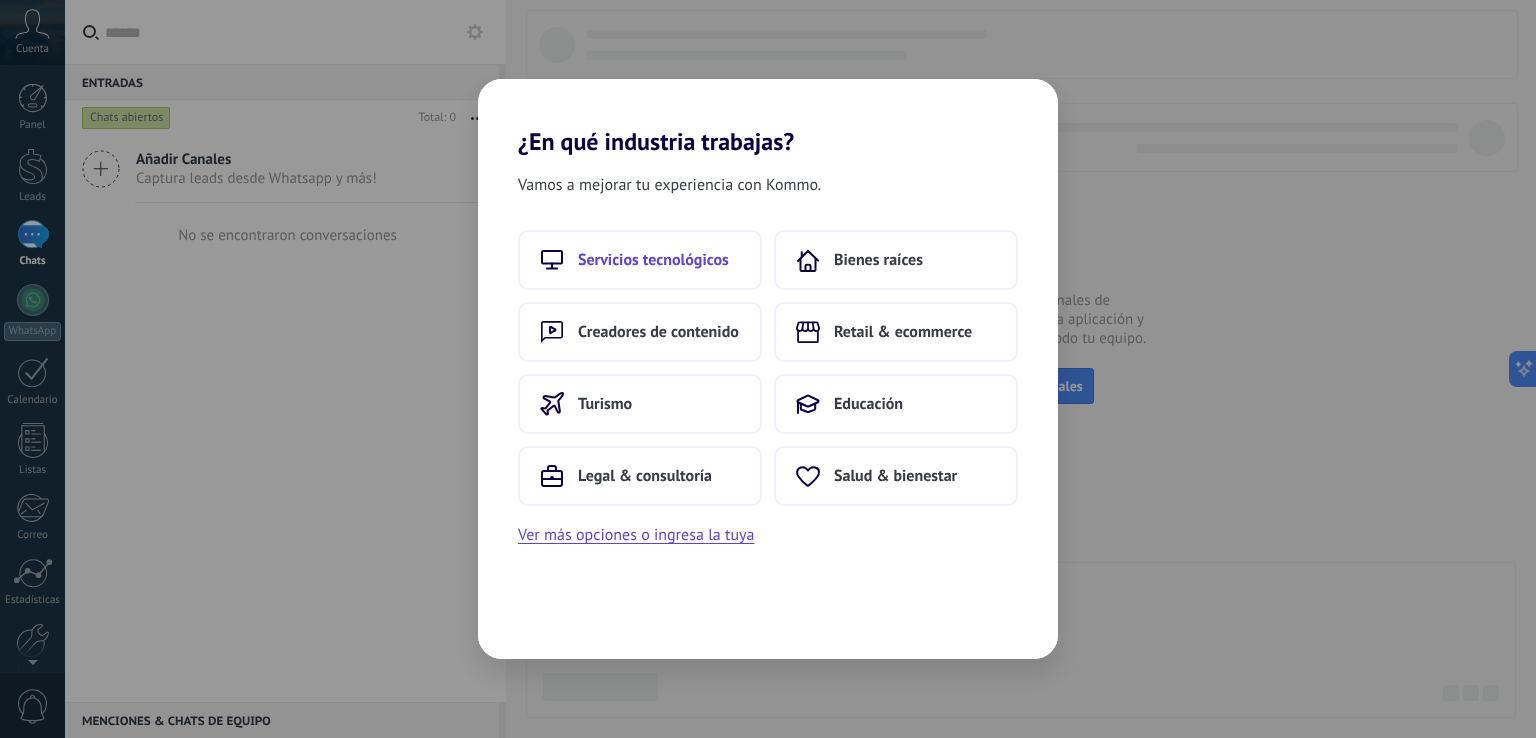 click on "Servicios tecnológicos" at bounding box center (653, 260) 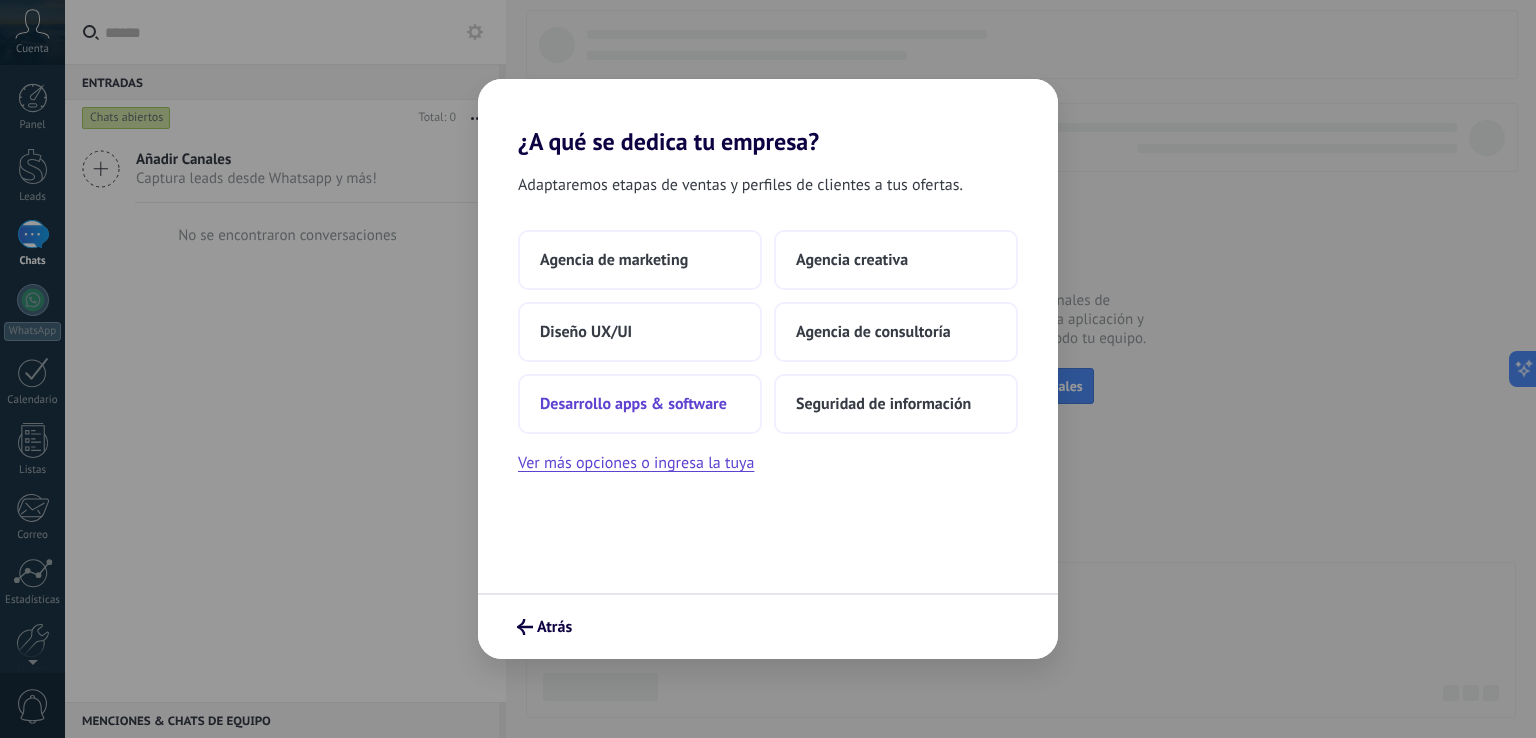 click on "Desarrollo apps & software" at bounding box center (633, 404) 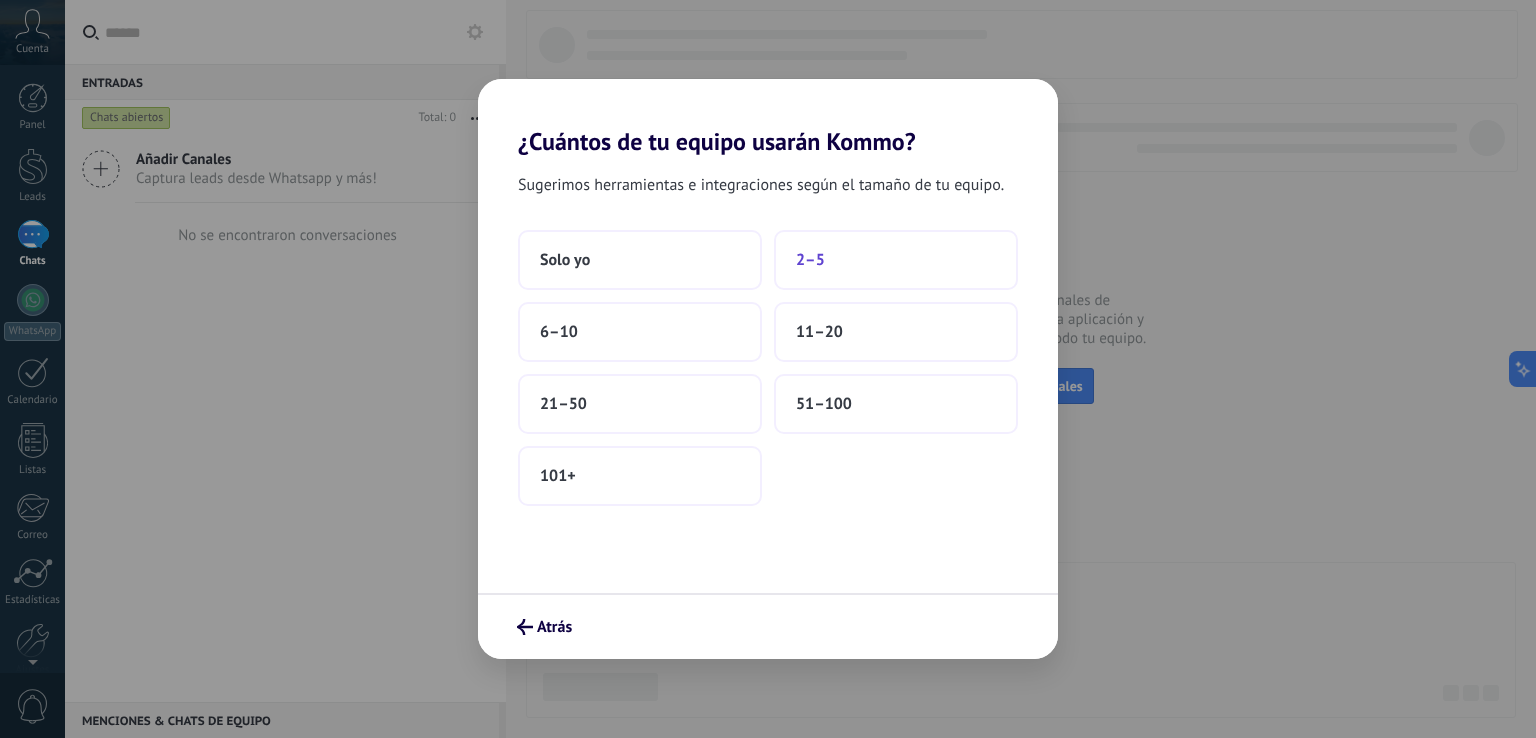 click on "2–5" at bounding box center [810, 260] 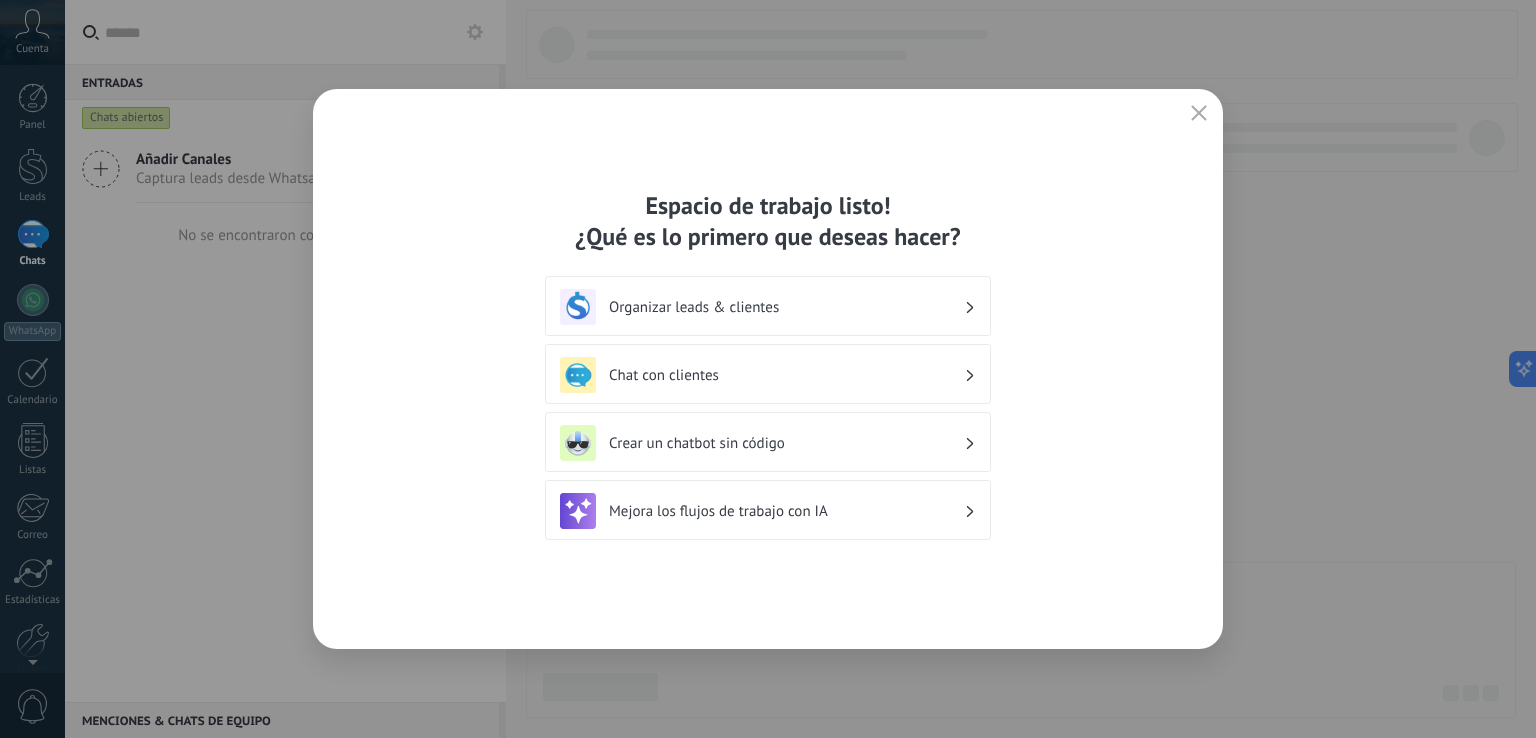 click on "Mejora los flujos de trabajo con IA" at bounding box center (786, 511) 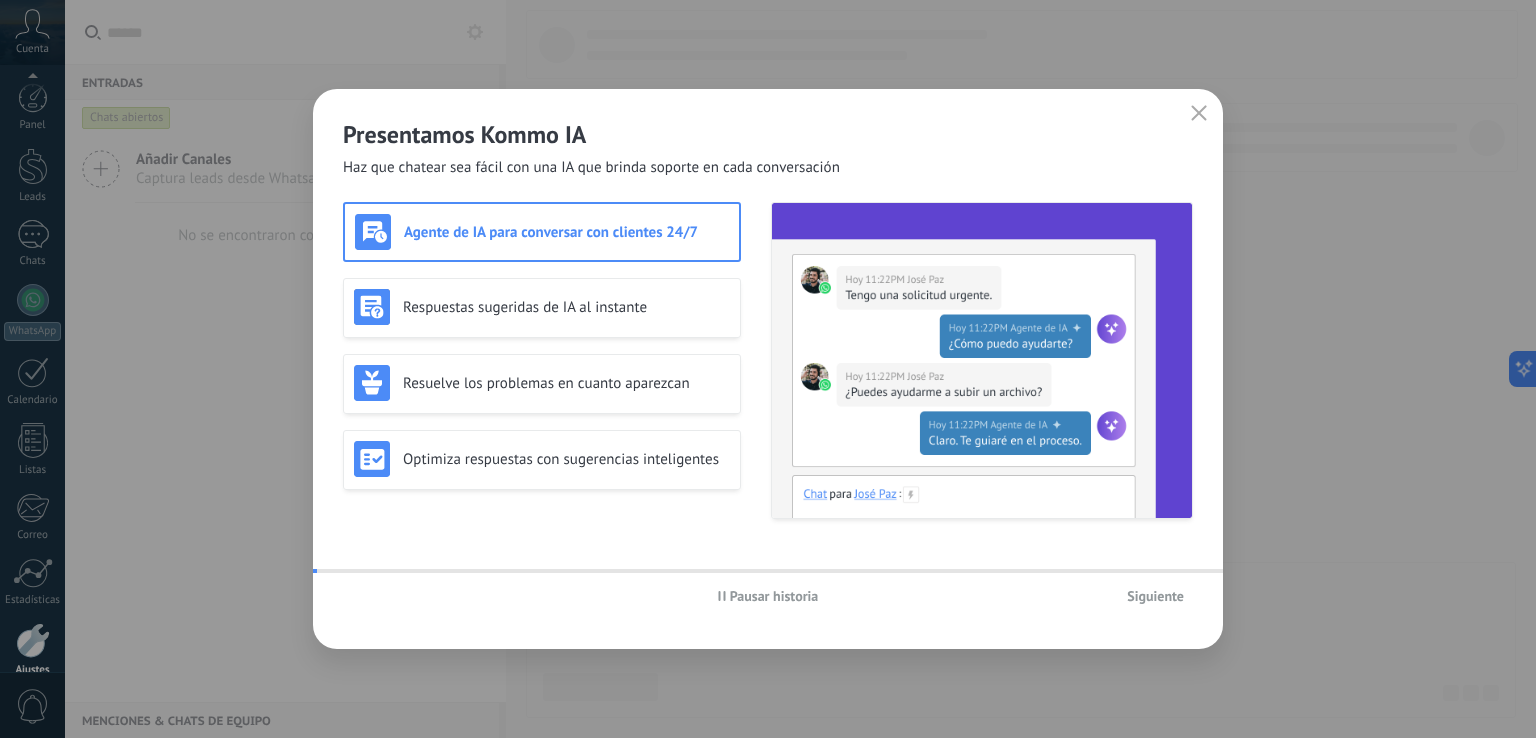 scroll, scrollTop: 93, scrollLeft: 0, axis: vertical 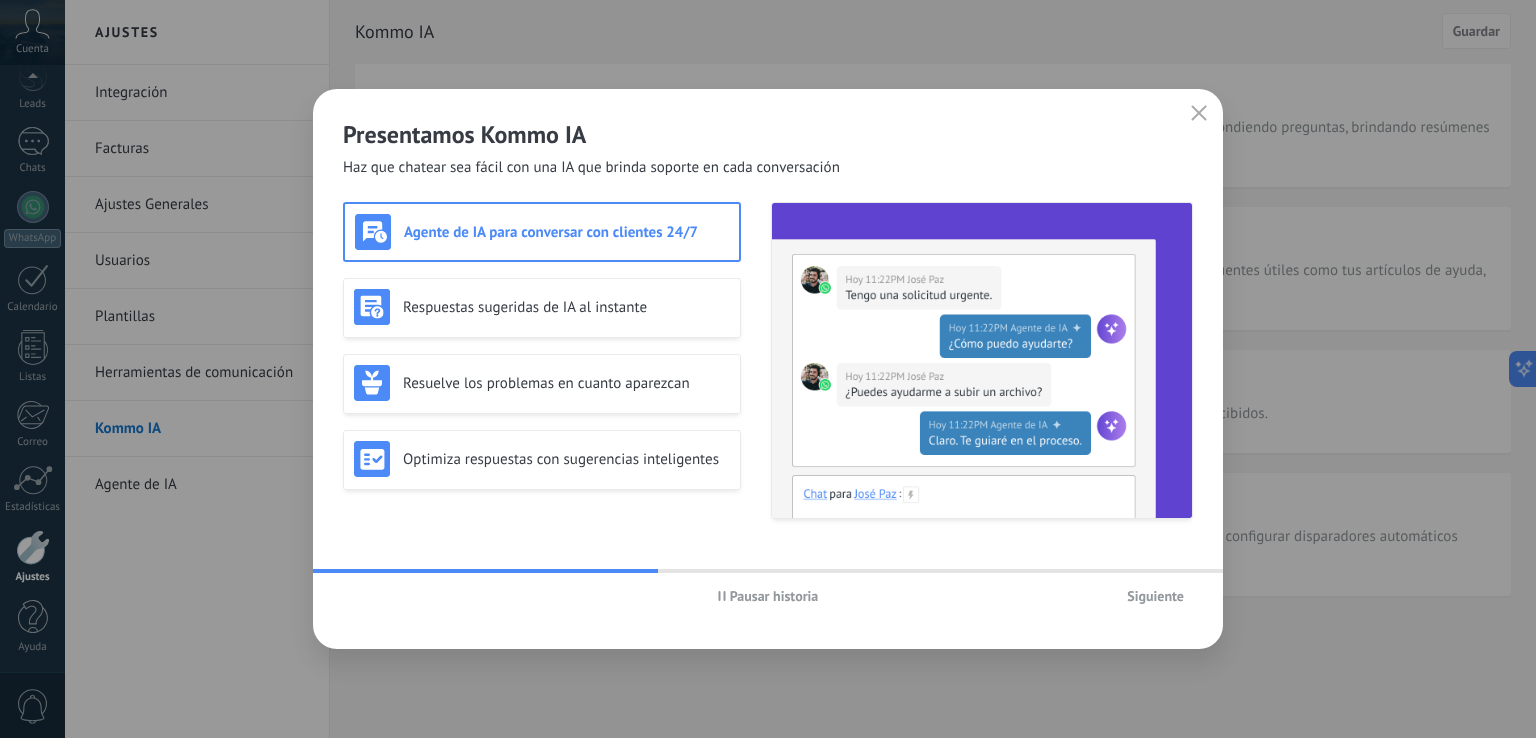 click on "Siguiente" at bounding box center (1155, 596) 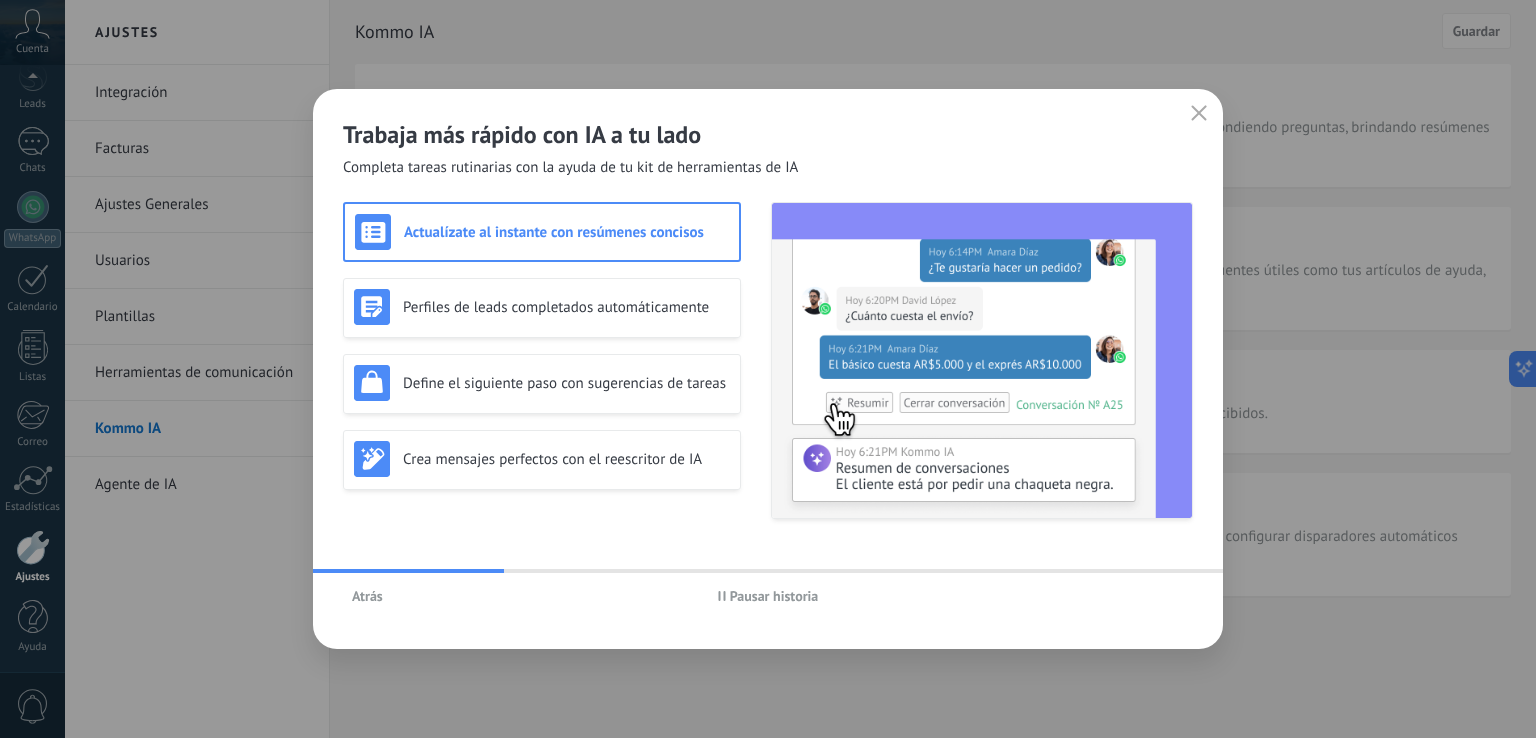 click 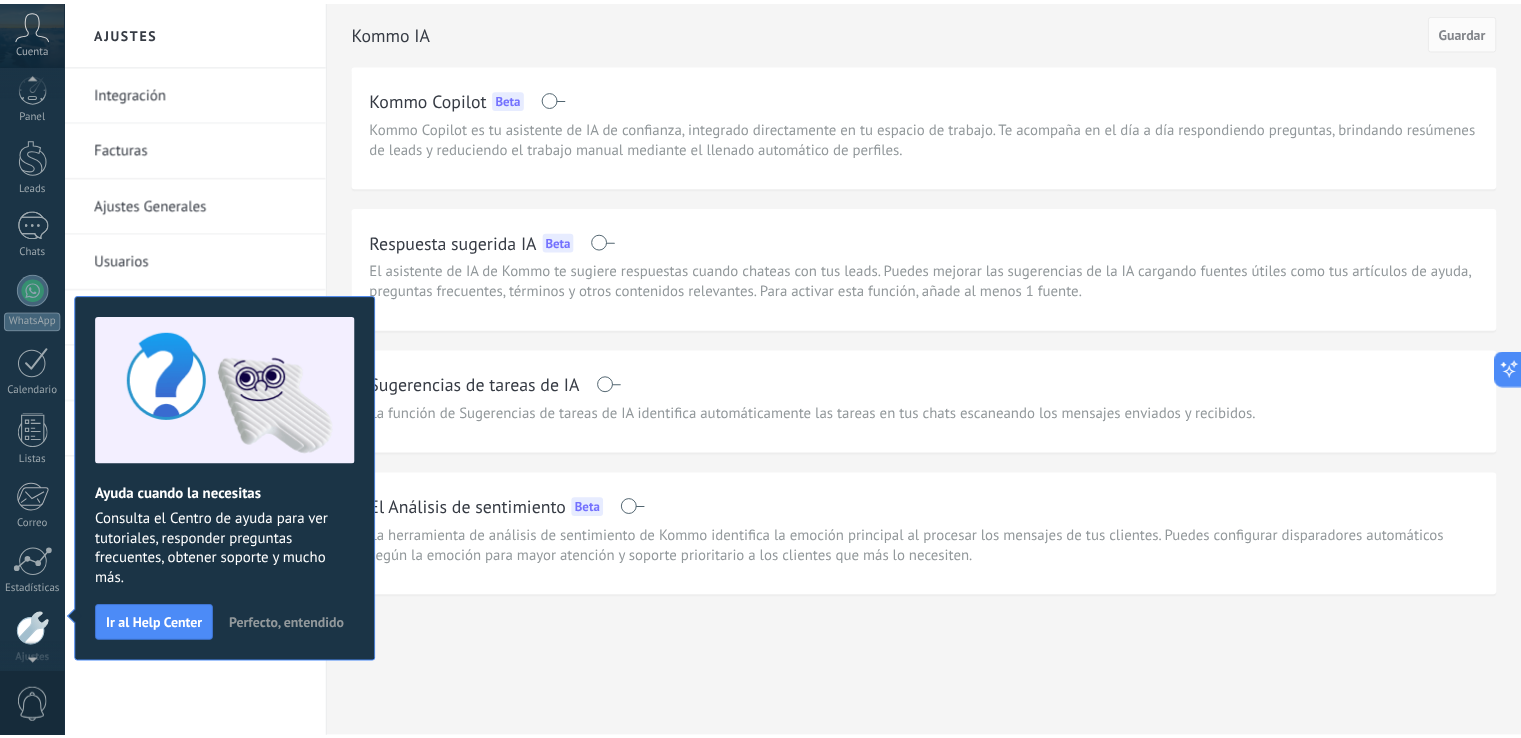 scroll, scrollTop: 93, scrollLeft: 0, axis: vertical 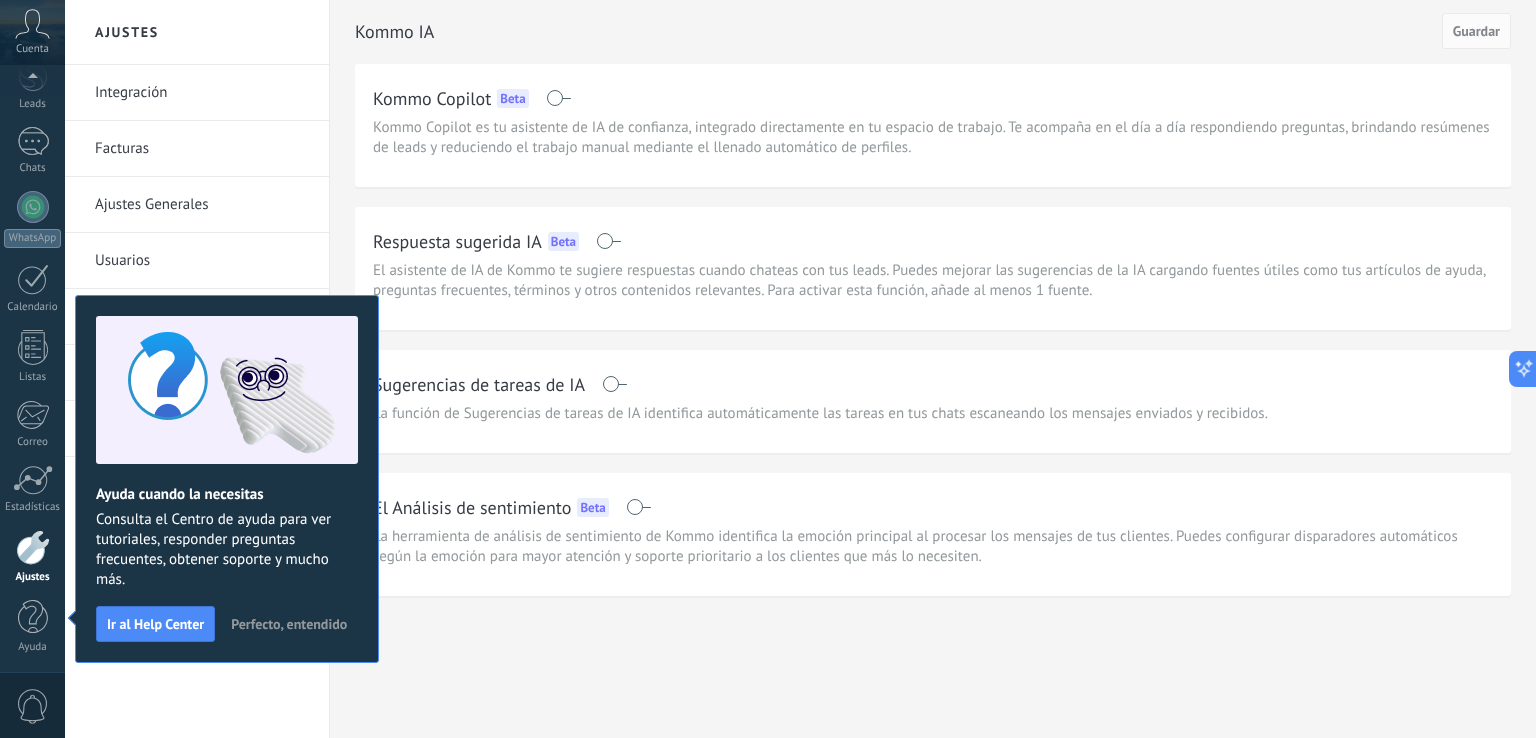 click on "Perfecto, entendido" at bounding box center (289, 624) 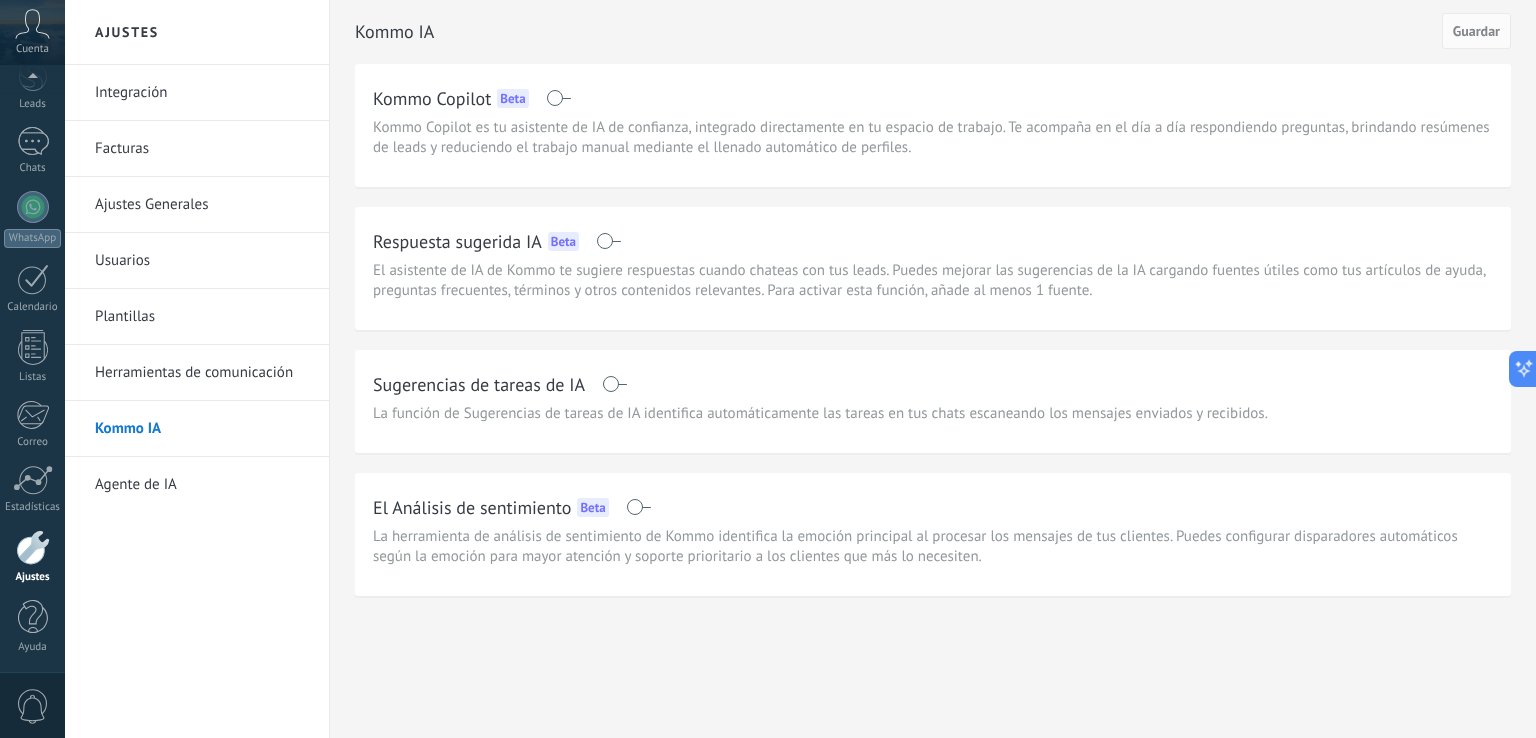click at bounding box center [608, 241] 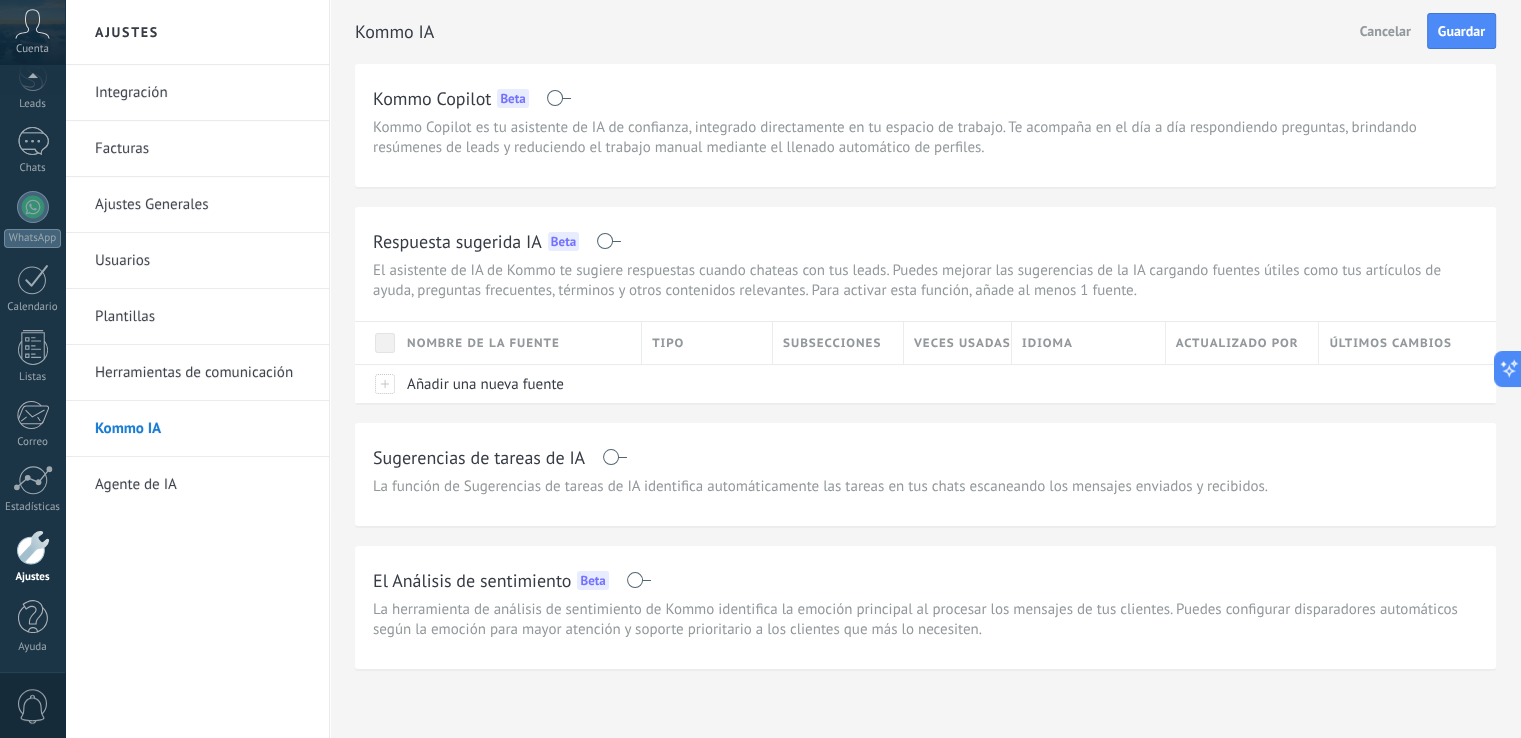 click at bounding box center [614, 457] 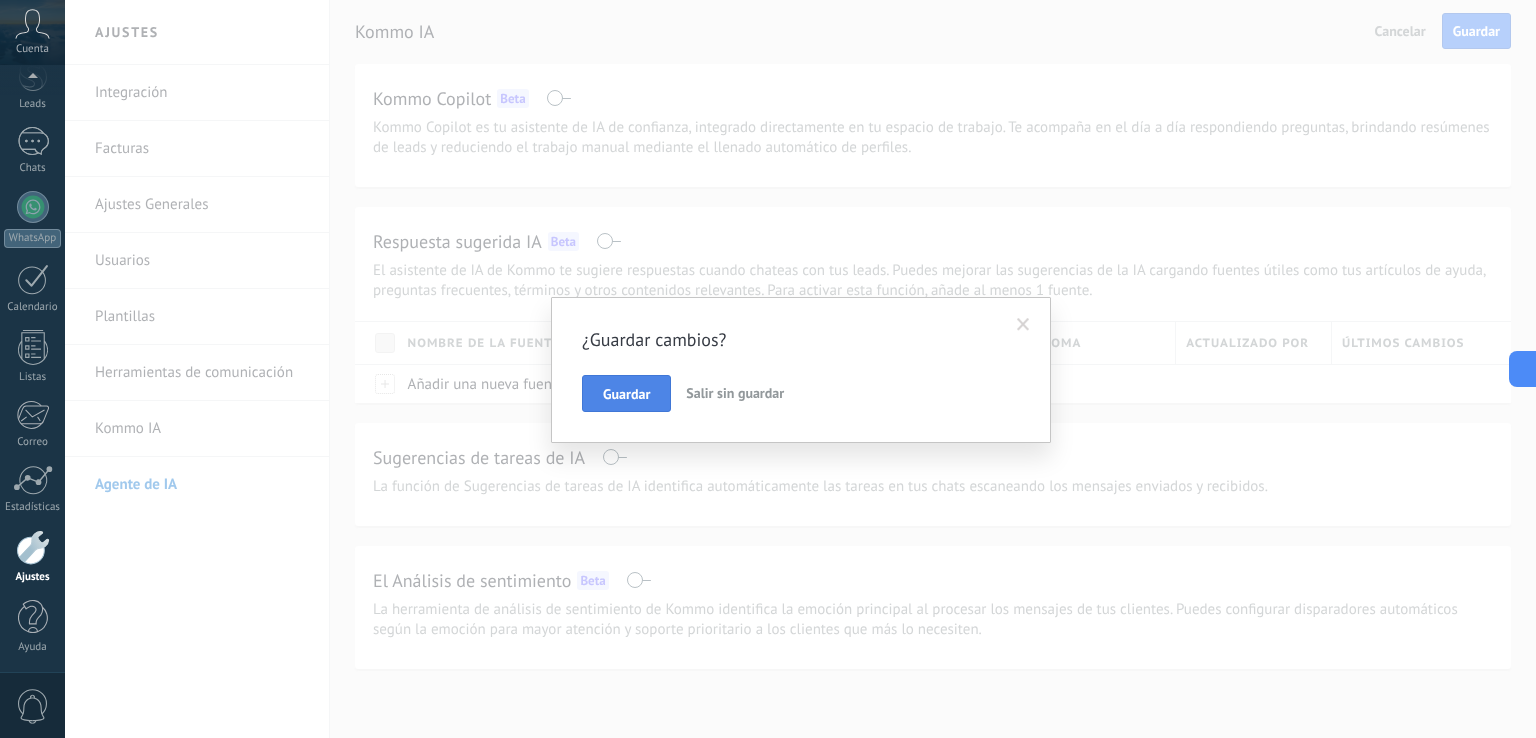 click on "Guardar" at bounding box center (626, 394) 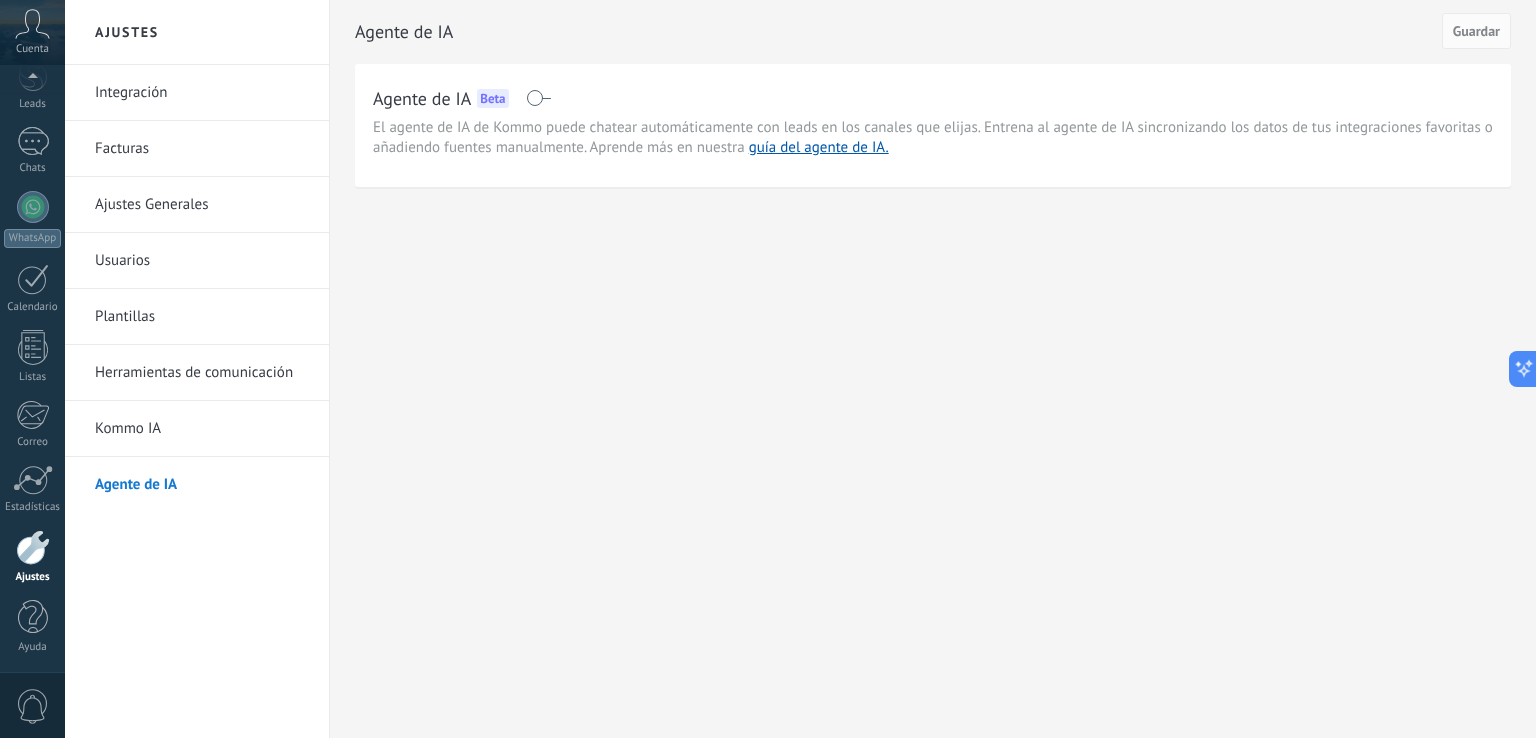 click at bounding box center (538, 98) 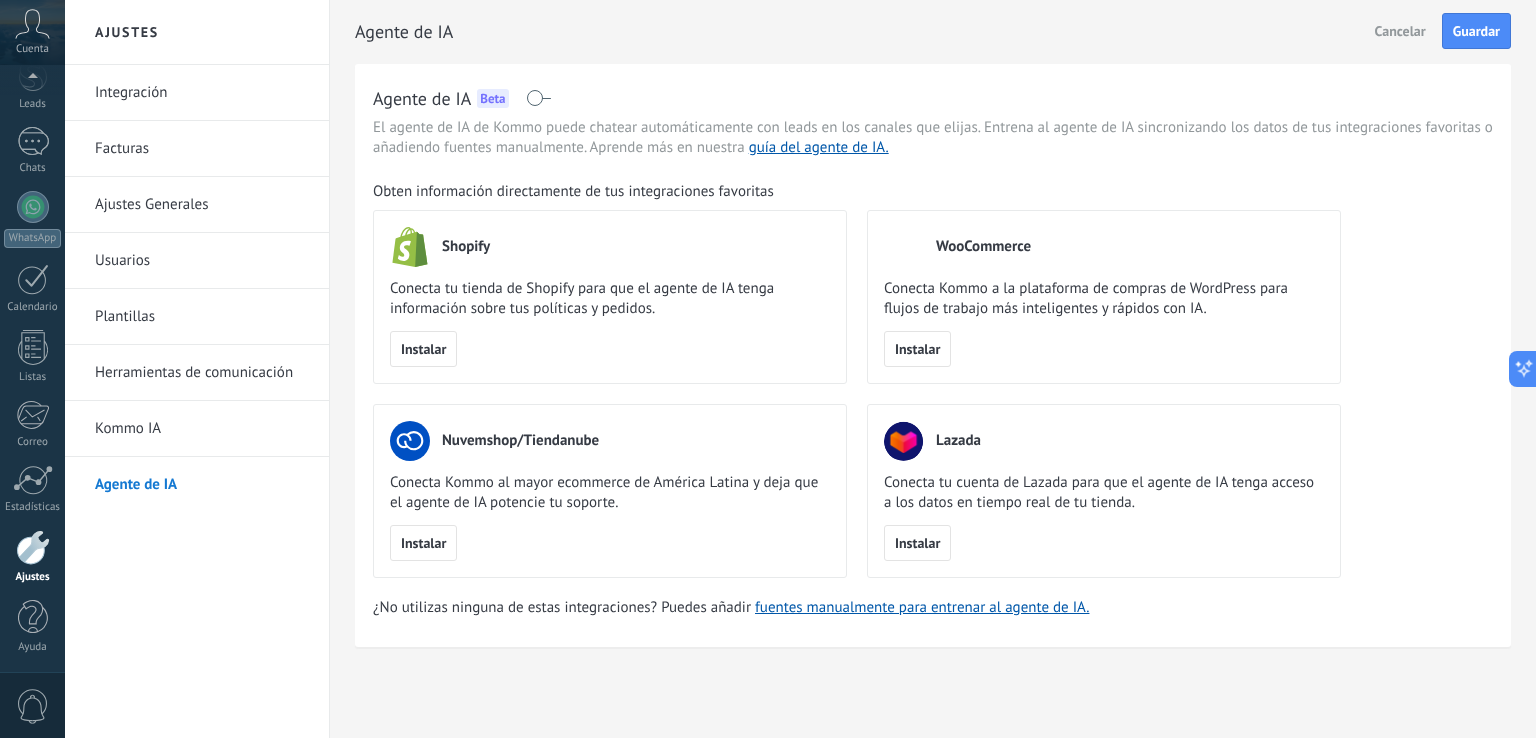 click at bounding box center (538, 98) 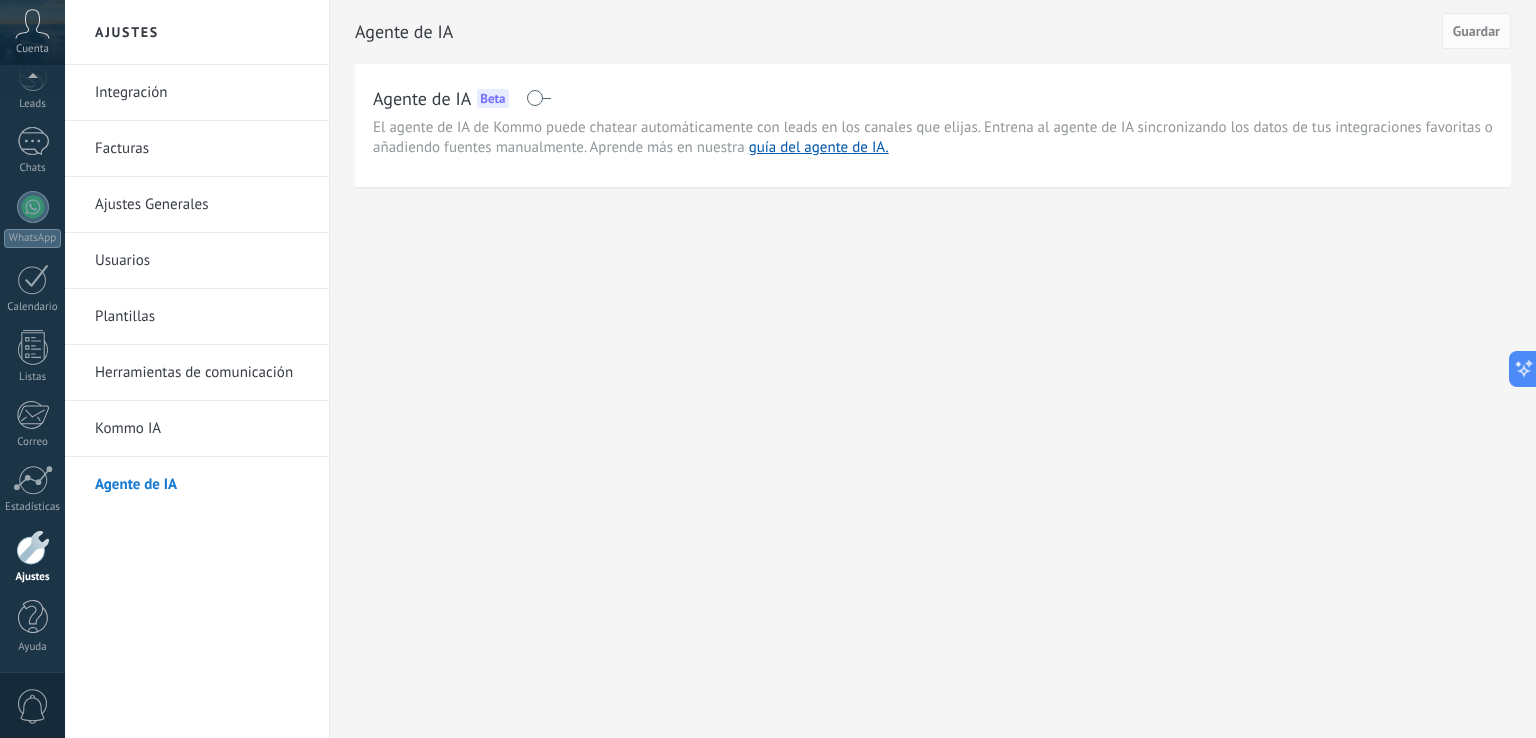 click on "Integración" at bounding box center [202, 93] 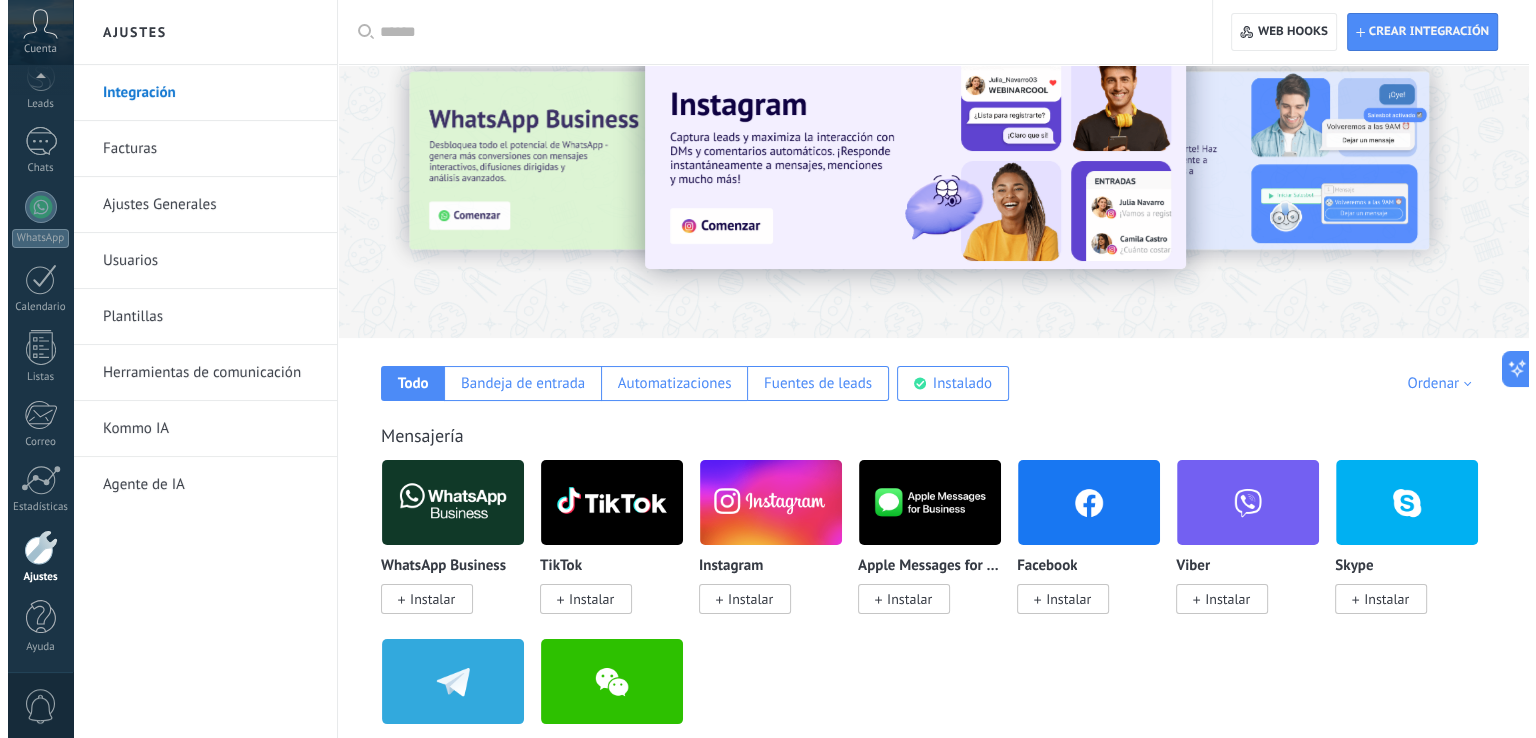 scroll, scrollTop: 156, scrollLeft: 0, axis: vertical 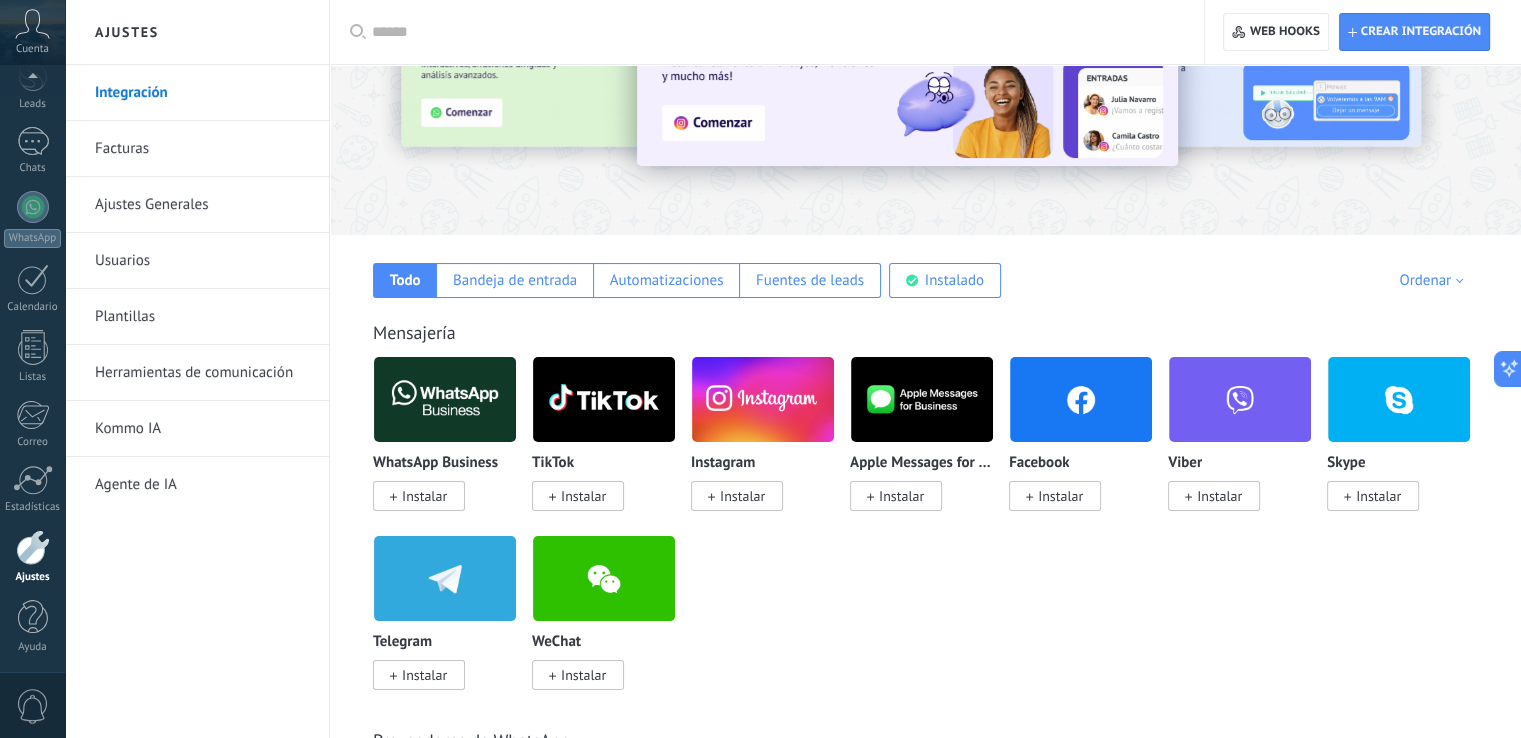 click on "Instalar" at bounding box center (424, 496) 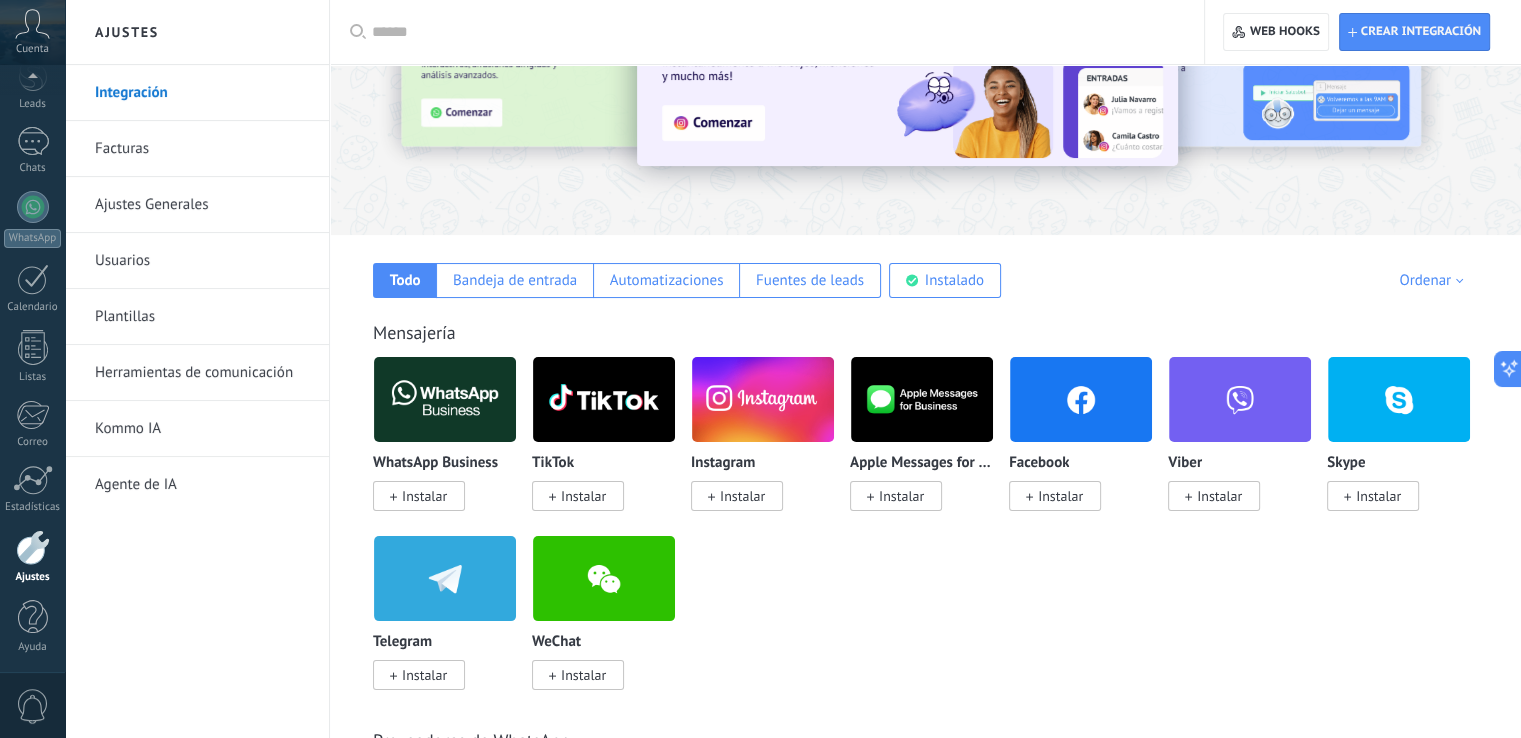 click on "Instalar" at bounding box center [424, 496] 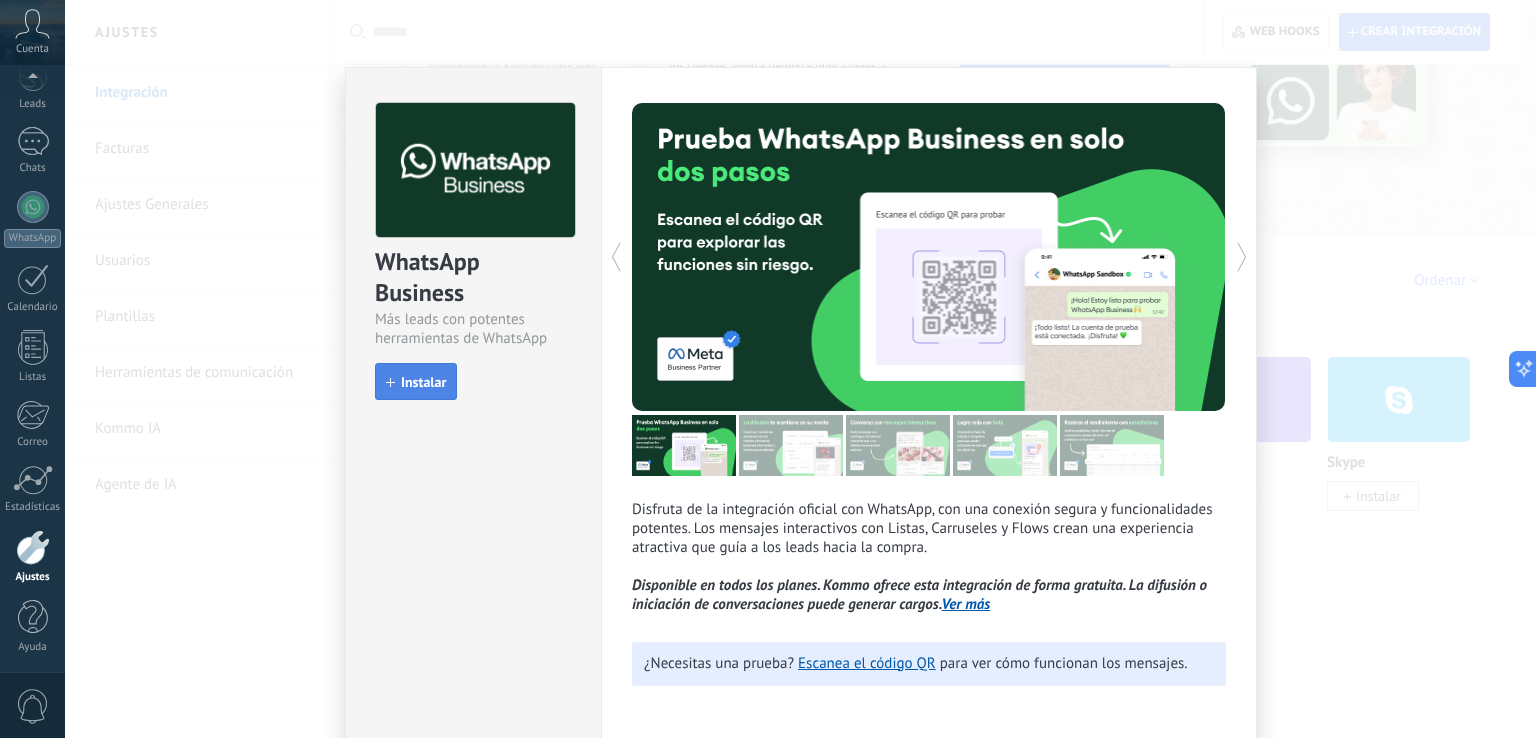 click on "Instalar" at bounding box center (423, 382) 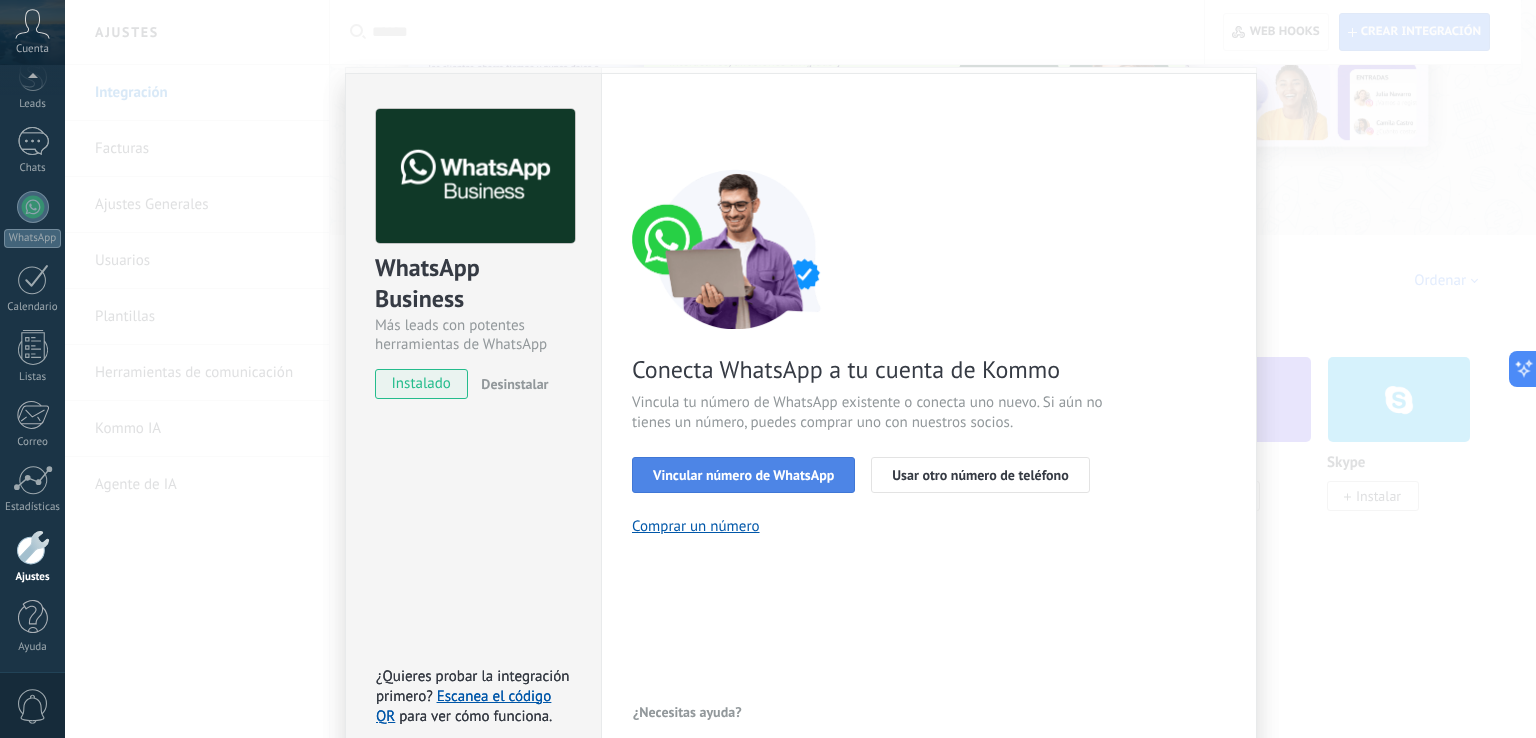 click on "Conecta WhatsApp a tu cuenta de Kommo Vincula tu número de WhatsApp existente o conecta uno nuevo. Si aún no tienes un número, puedes comprar uno con nuestros socios. Vincular número de WhatsApp Usar otro número de teléfono Comprar un número" at bounding box center (929, 352) 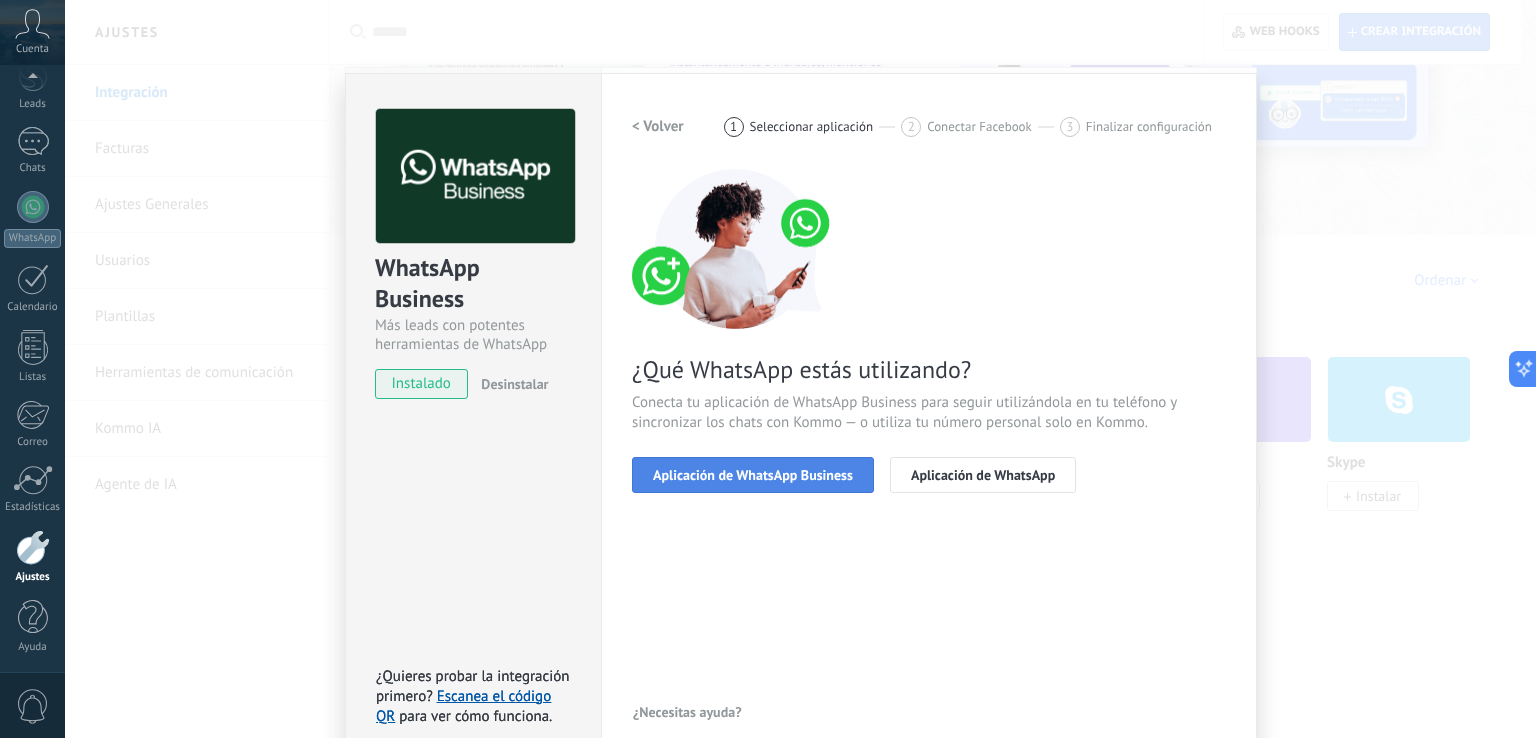 click on "Aplicación de WhatsApp Business" at bounding box center [753, 475] 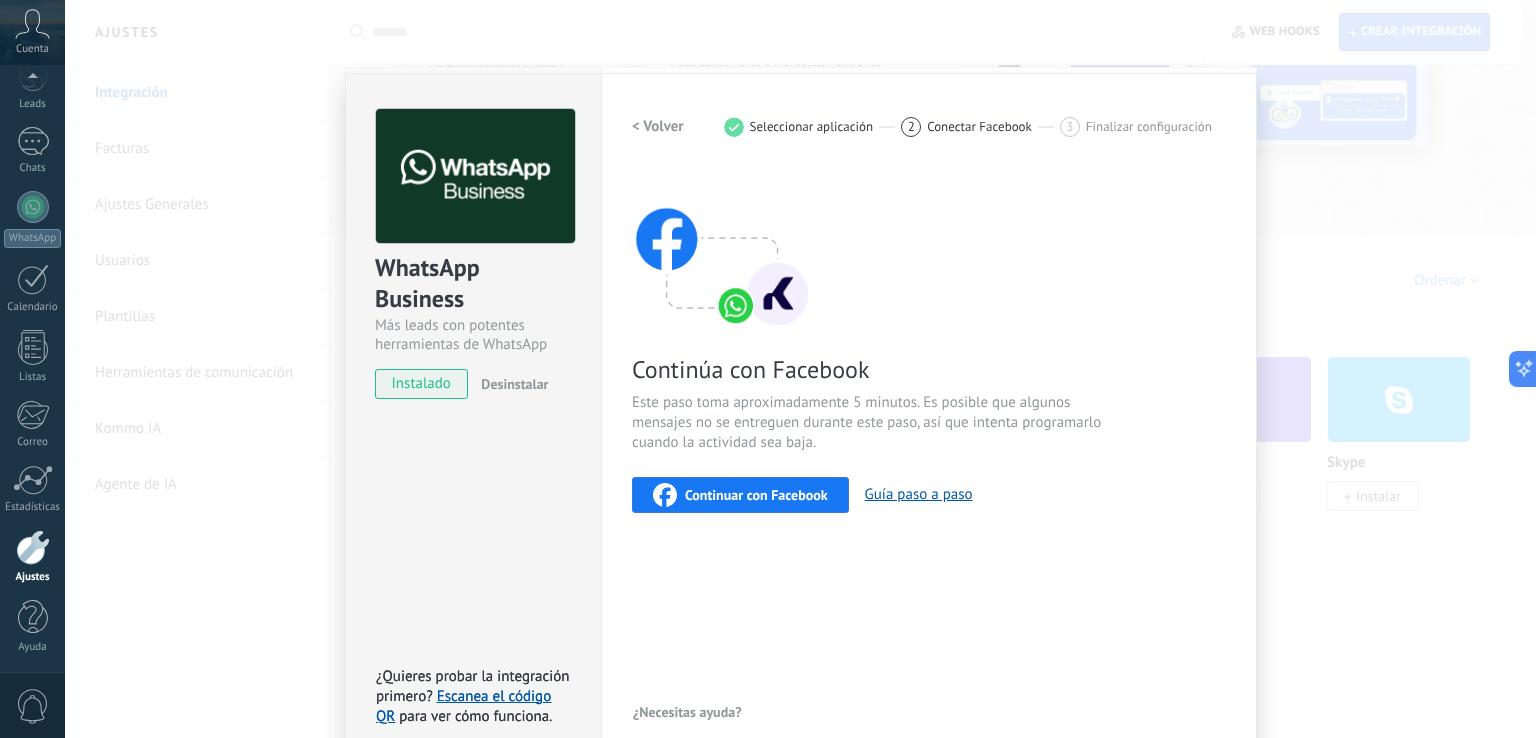 click on "Continuar con Facebook" at bounding box center [756, 495] 